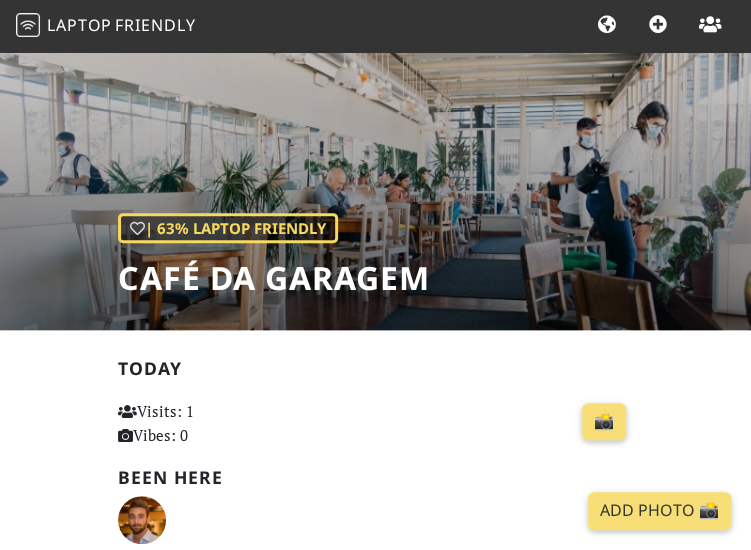 scroll, scrollTop: 0, scrollLeft: 0, axis: both 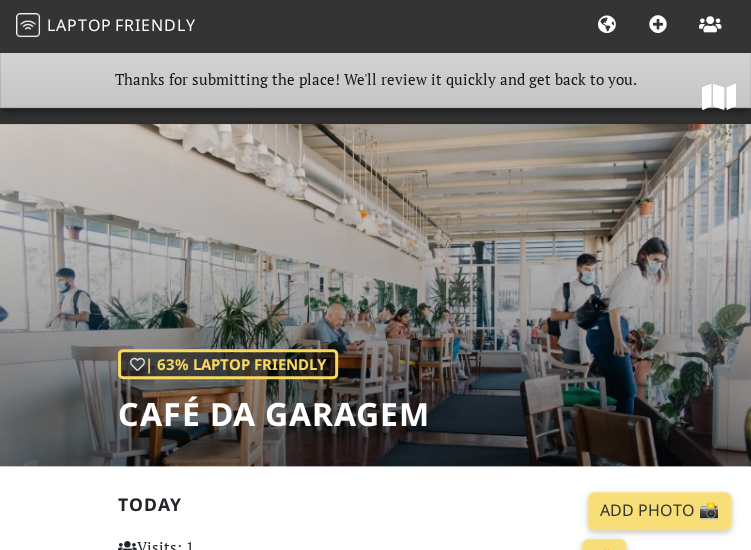 click at bounding box center [607, 25] 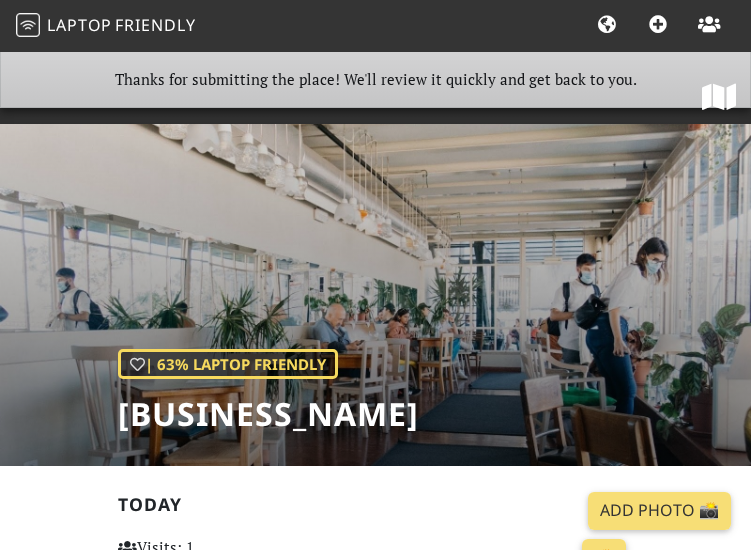 scroll, scrollTop: 0, scrollLeft: 0, axis: both 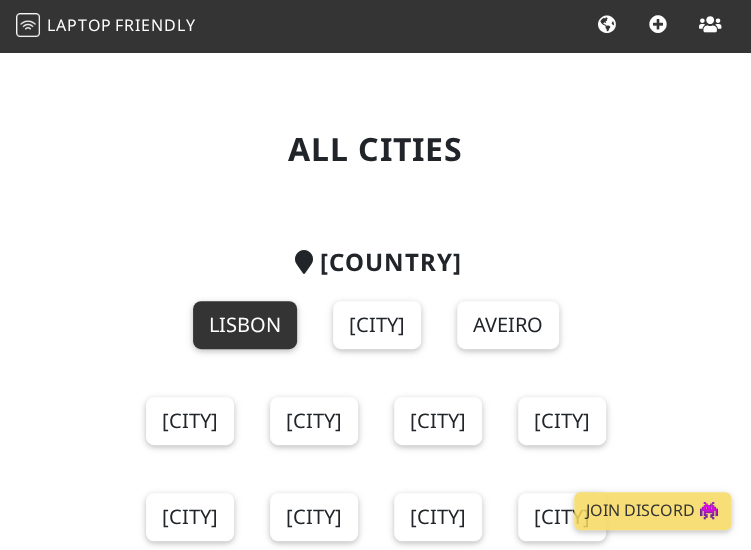 click on "Lisbon" at bounding box center [245, 325] 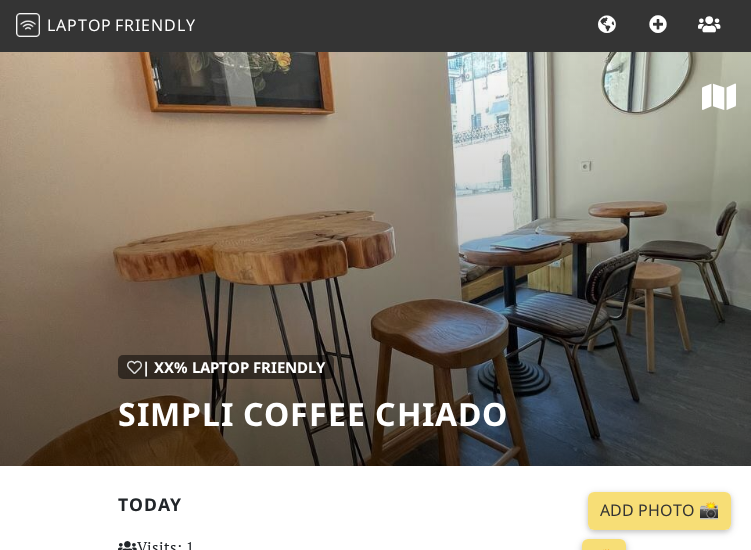 scroll, scrollTop: 0, scrollLeft: 0, axis: both 